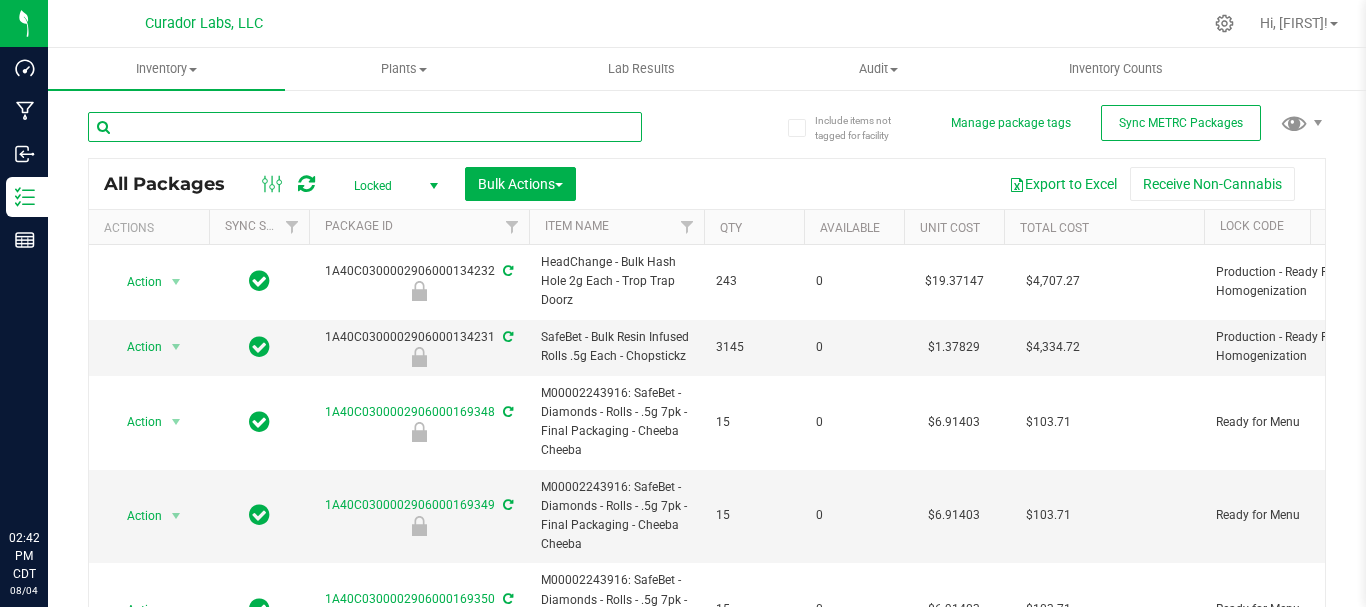click at bounding box center [365, 127] 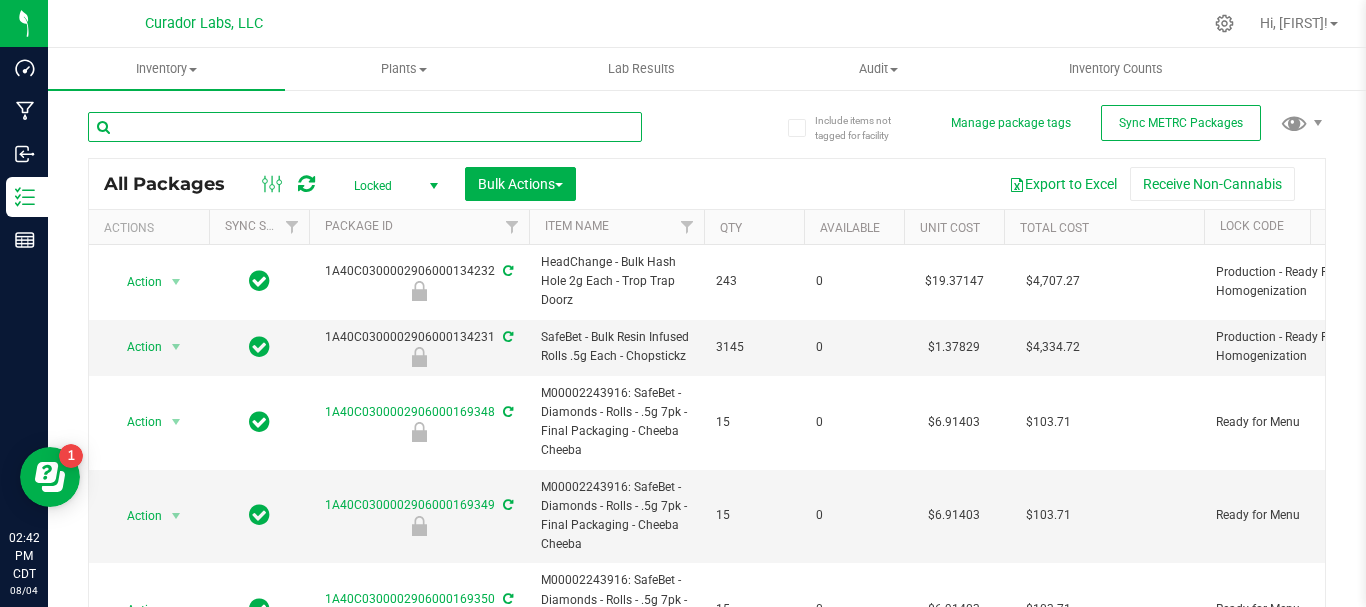 scroll, scrollTop: 0, scrollLeft: 0, axis: both 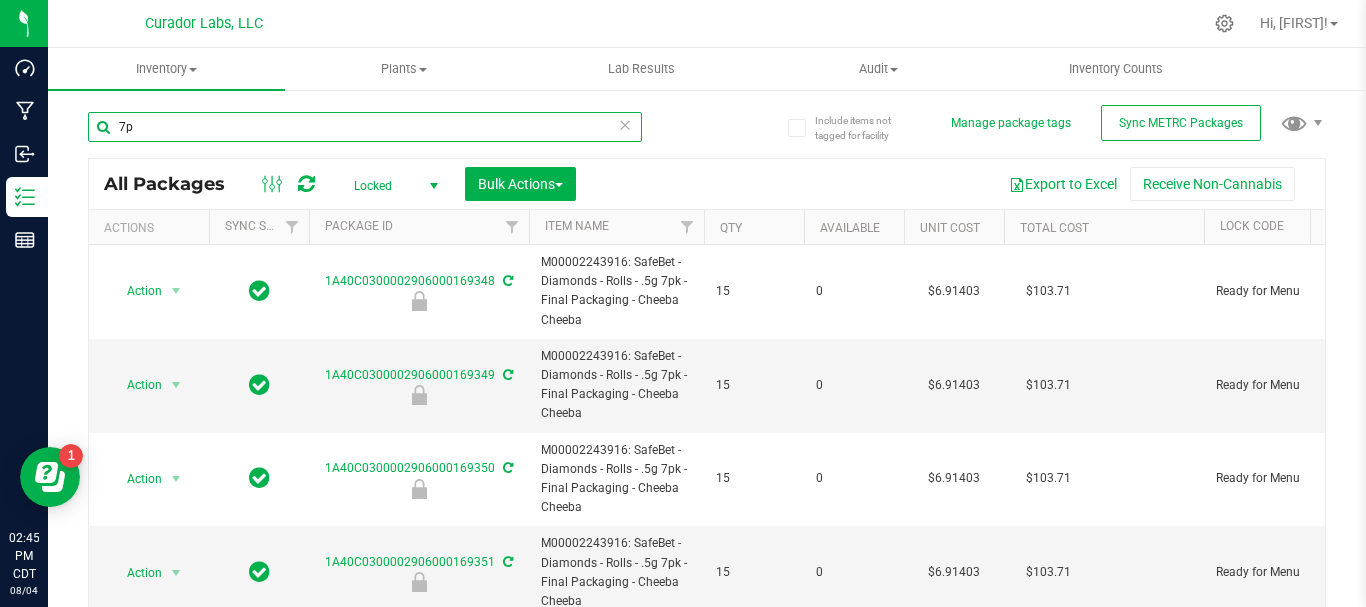 type on "7" 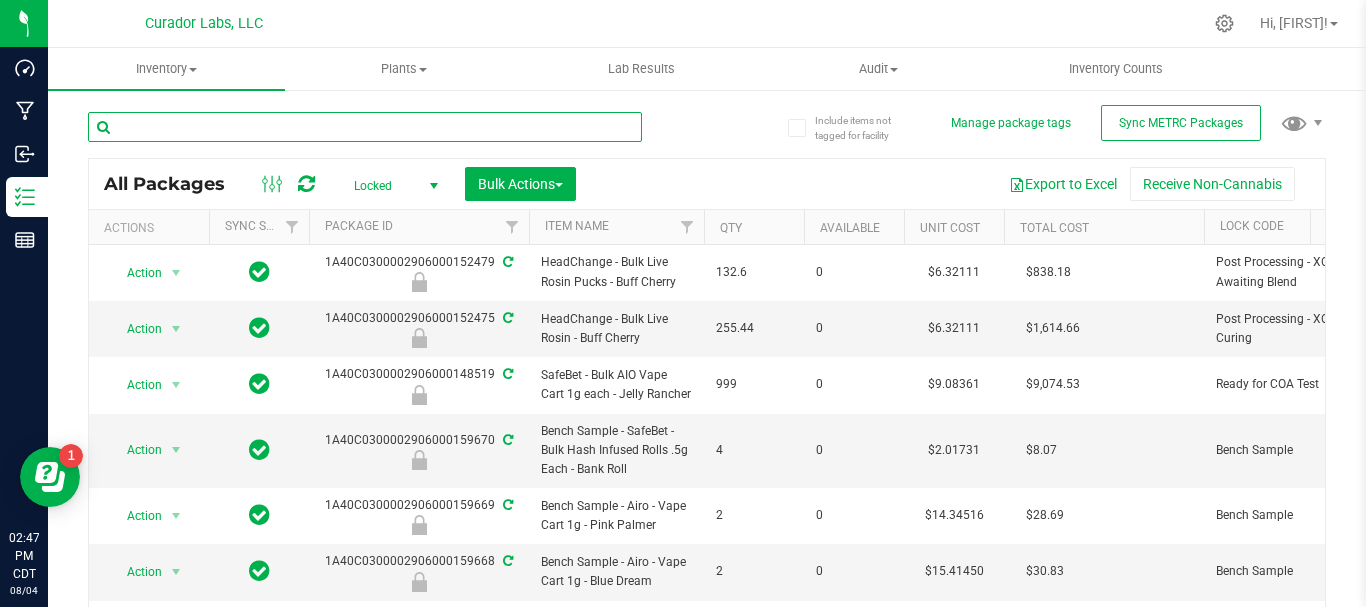 click at bounding box center [365, 127] 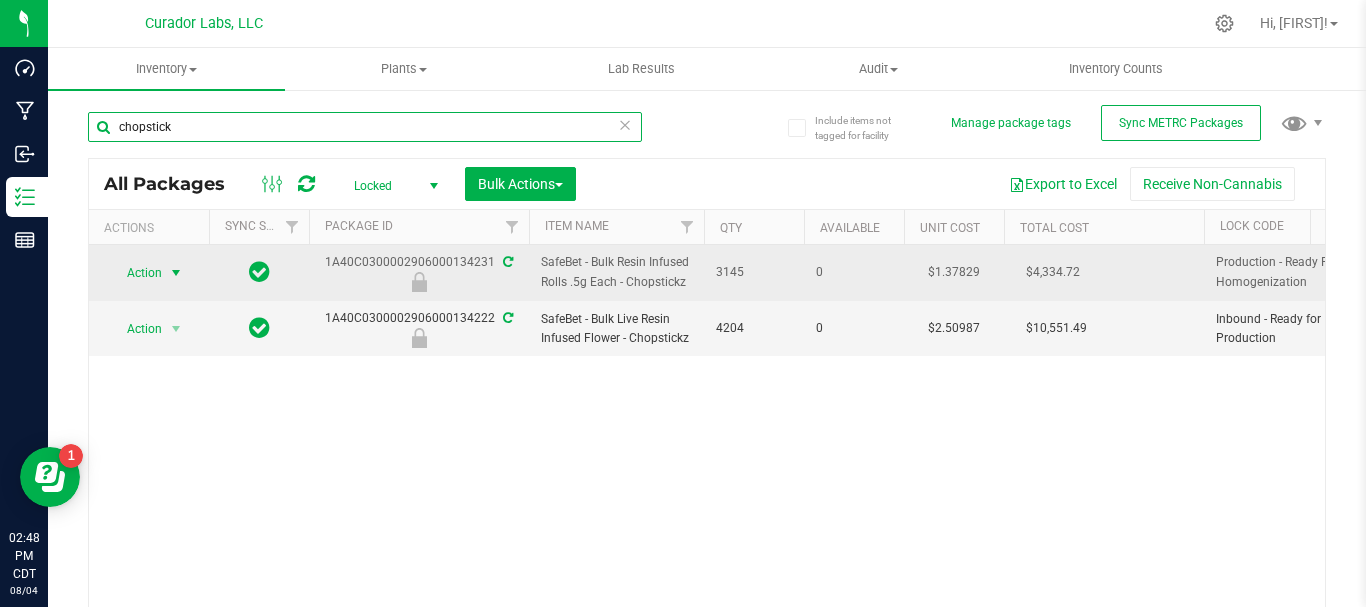 type on "chopstick" 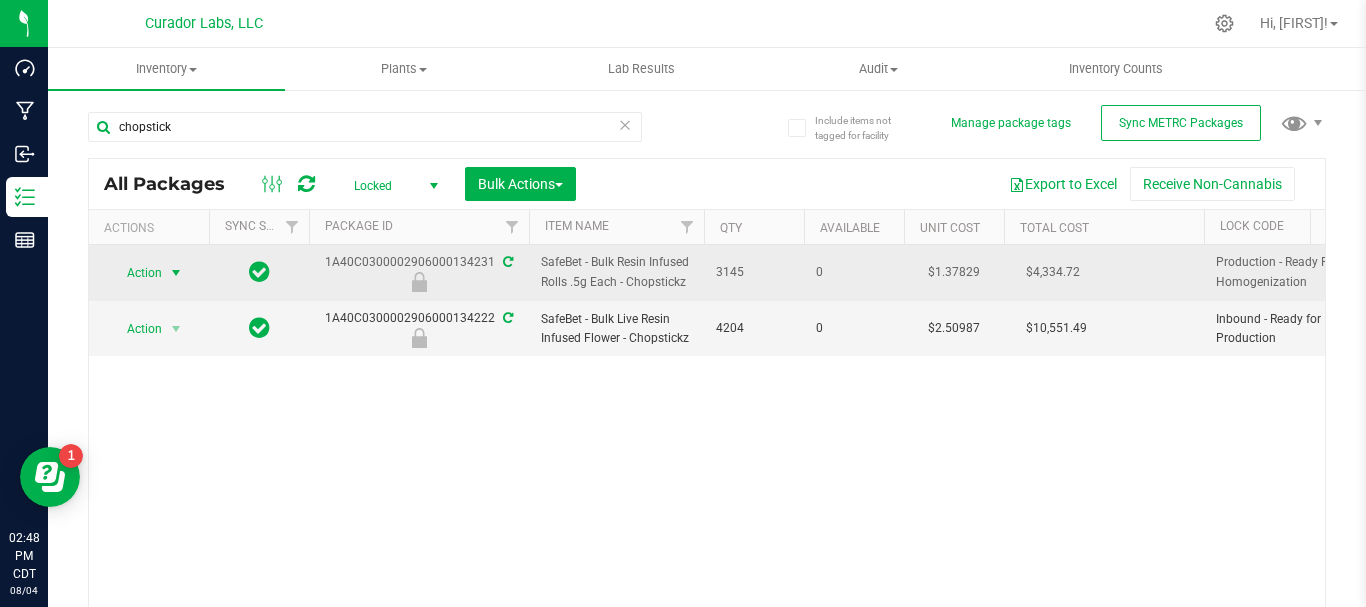click on "Action" at bounding box center [136, 273] 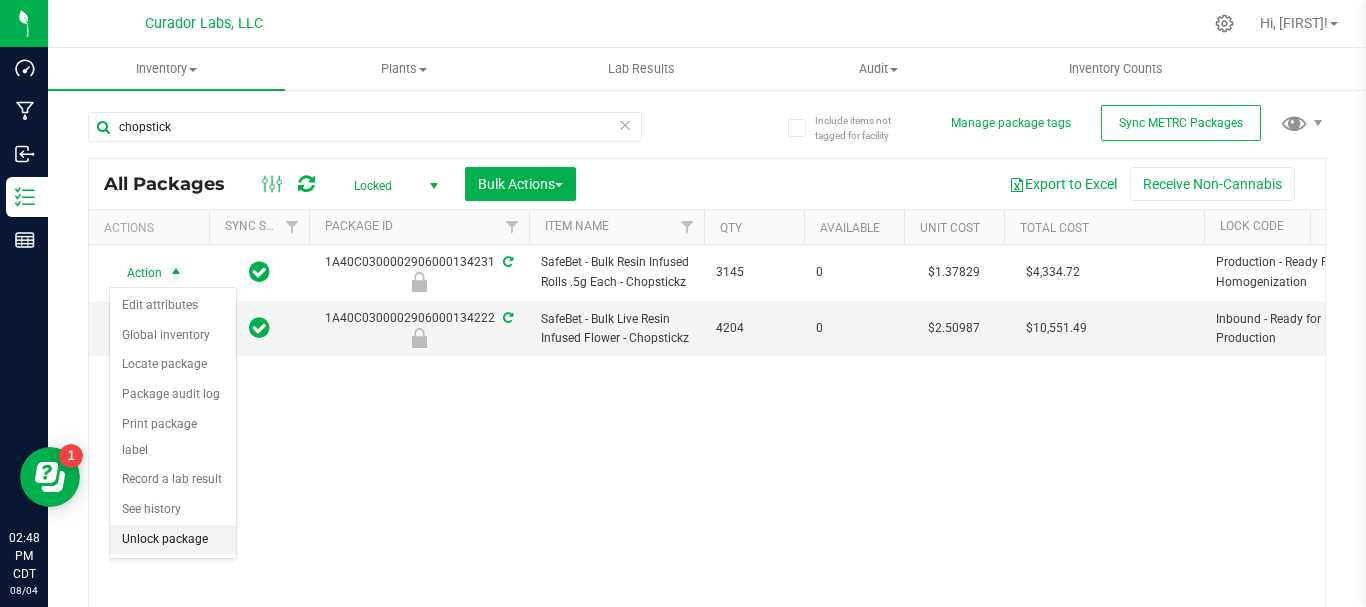 click on "Unlock package" at bounding box center (173, 540) 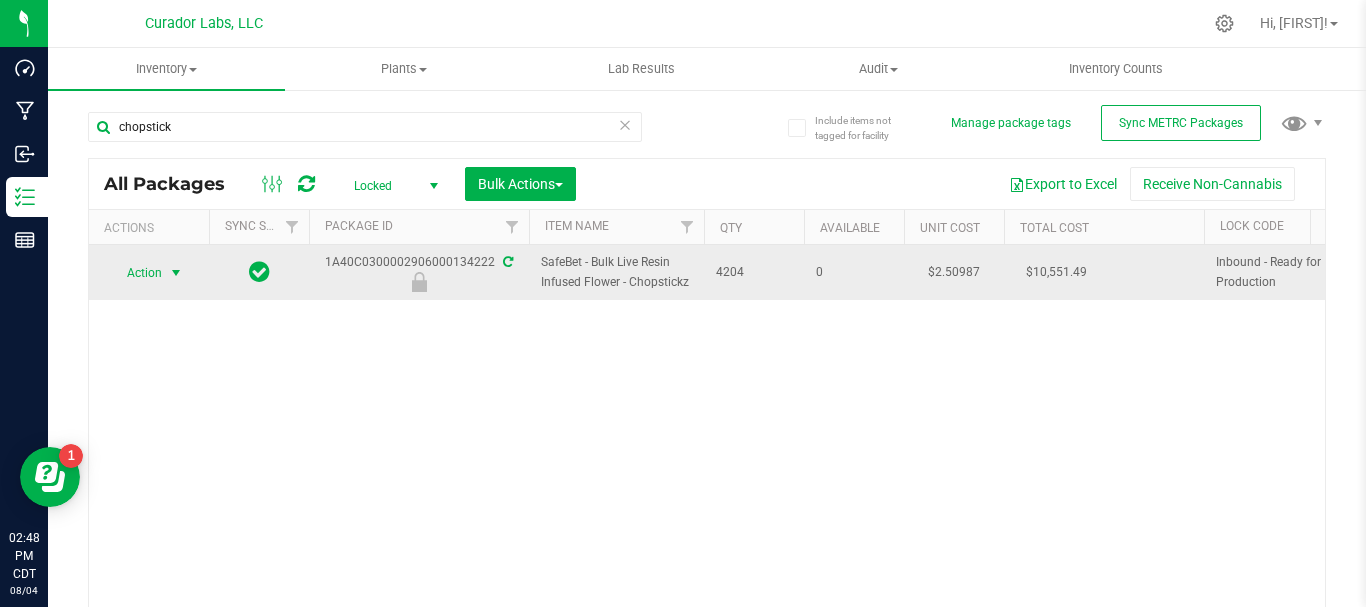 click on "Action" at bounding box center [136, 273] 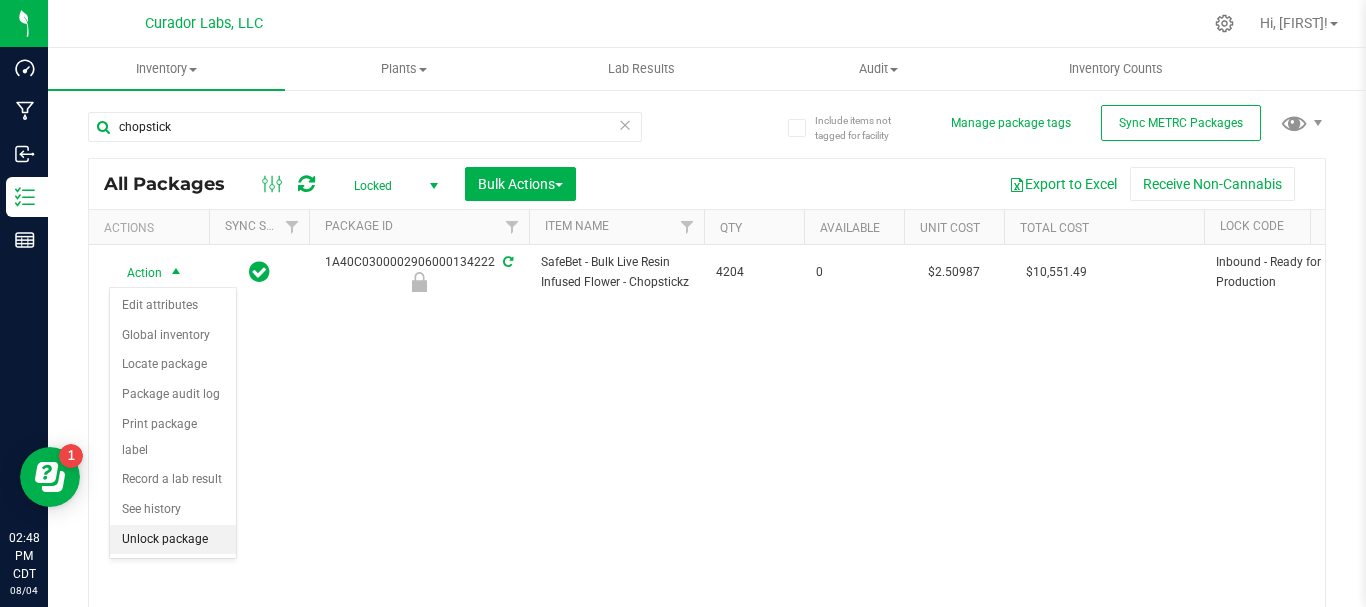 click on "Unlock package" at bounding box center (173, 540) 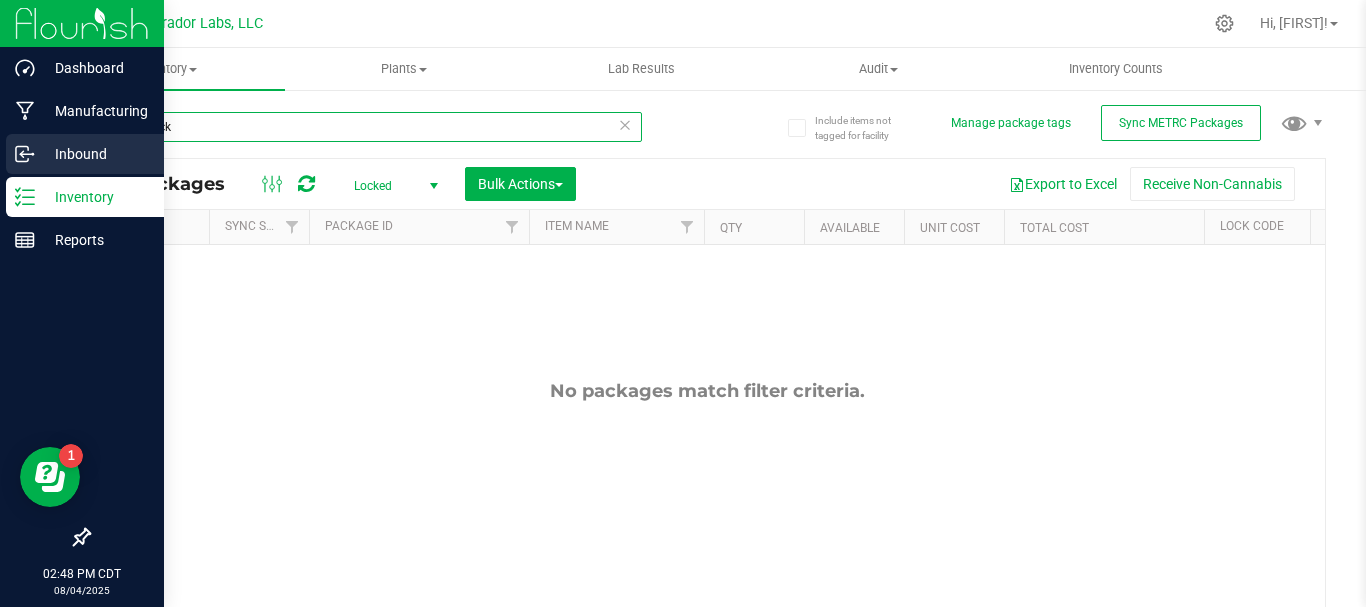drag, startPoint x: 222, startPoint y: 134, endPoint x: 0, endPoint y: 163, distance: 223.88614 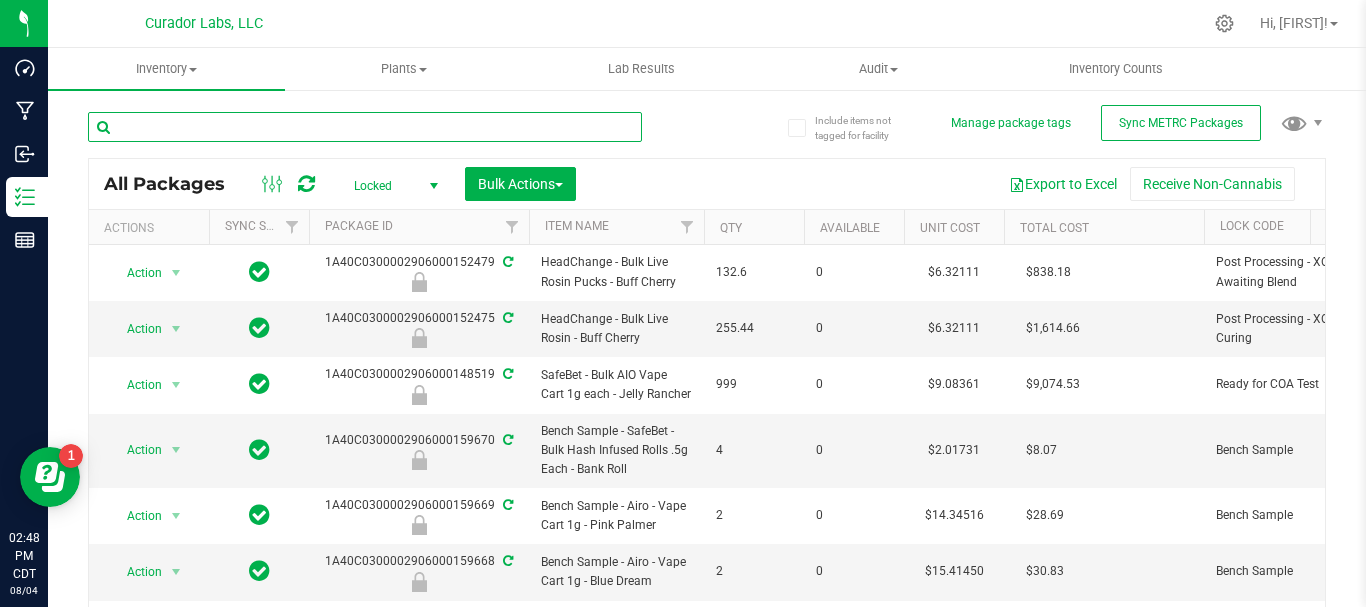 click at bounding box center (365, 127) 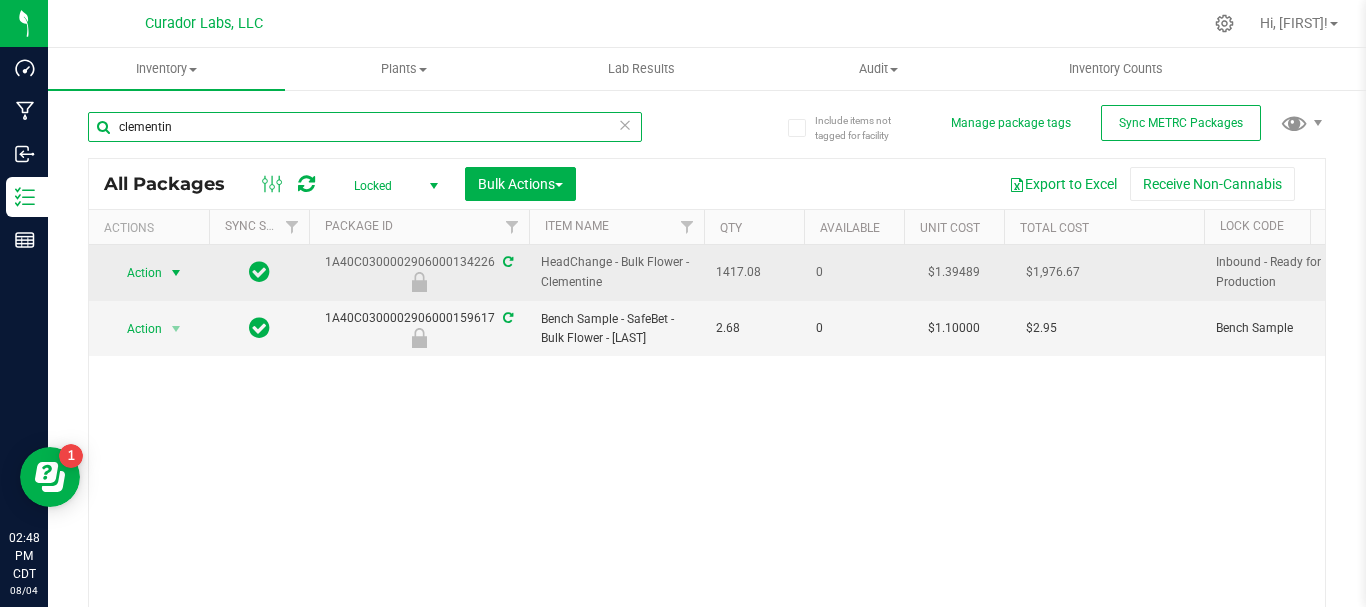 type on "clementin" 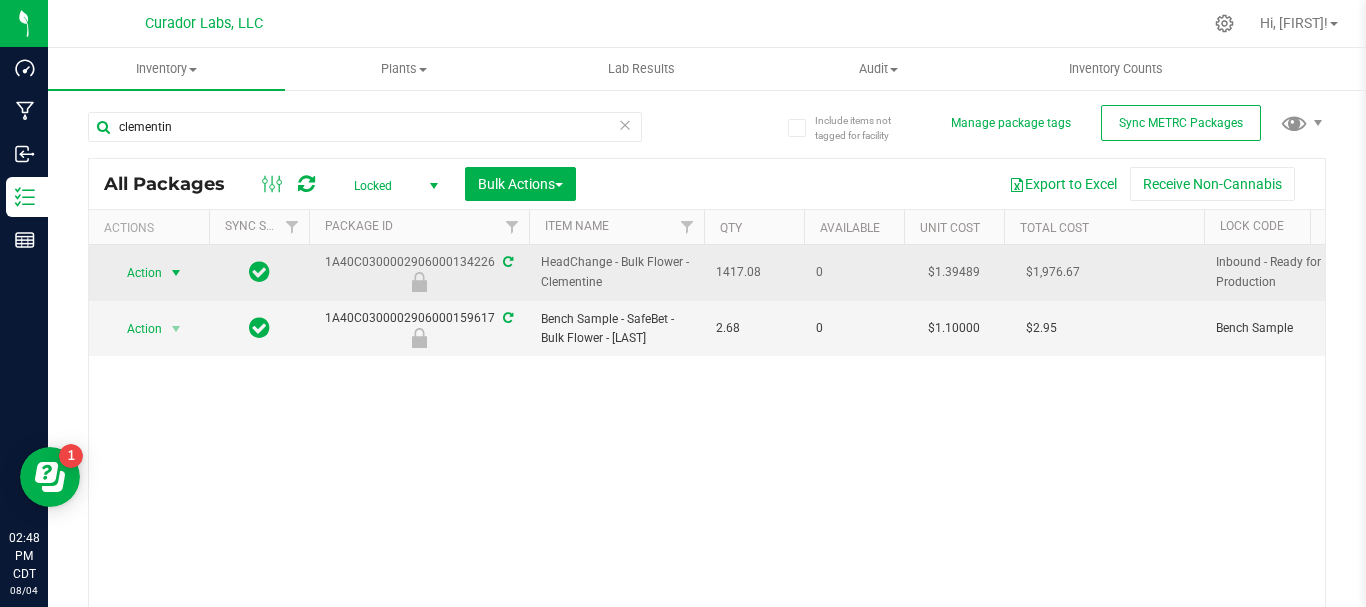 click on "Action" at bounding box center [136, 273] 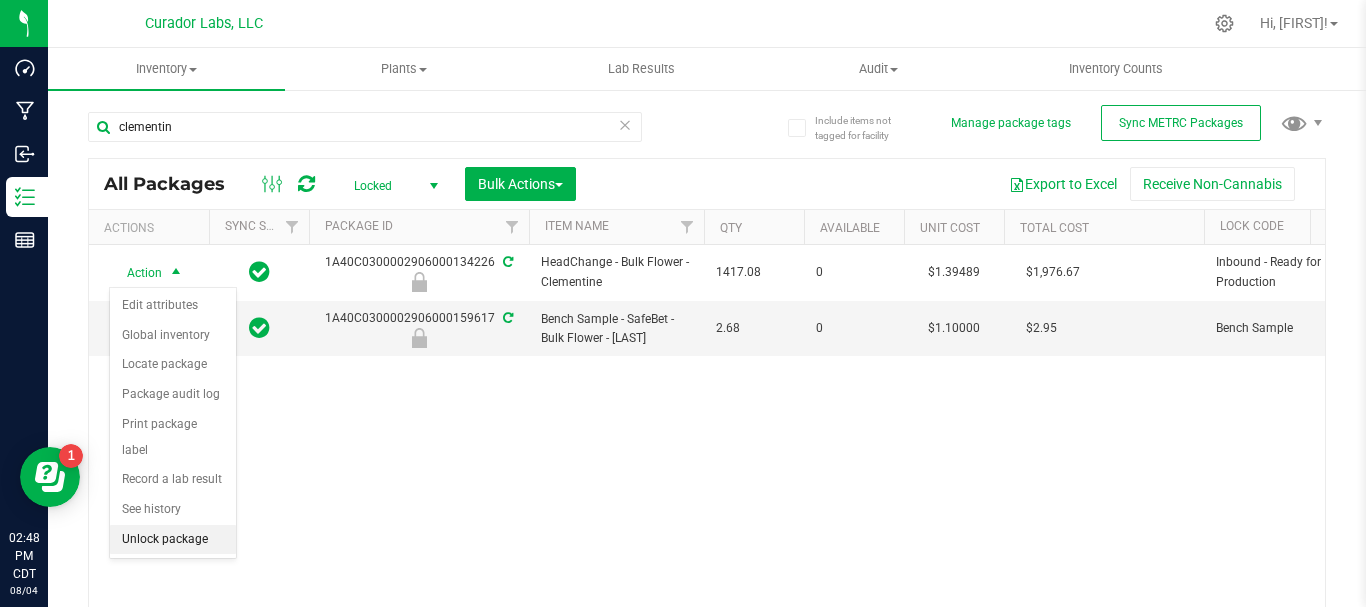 click on "Unlock package" at bounding box center (173, 540) 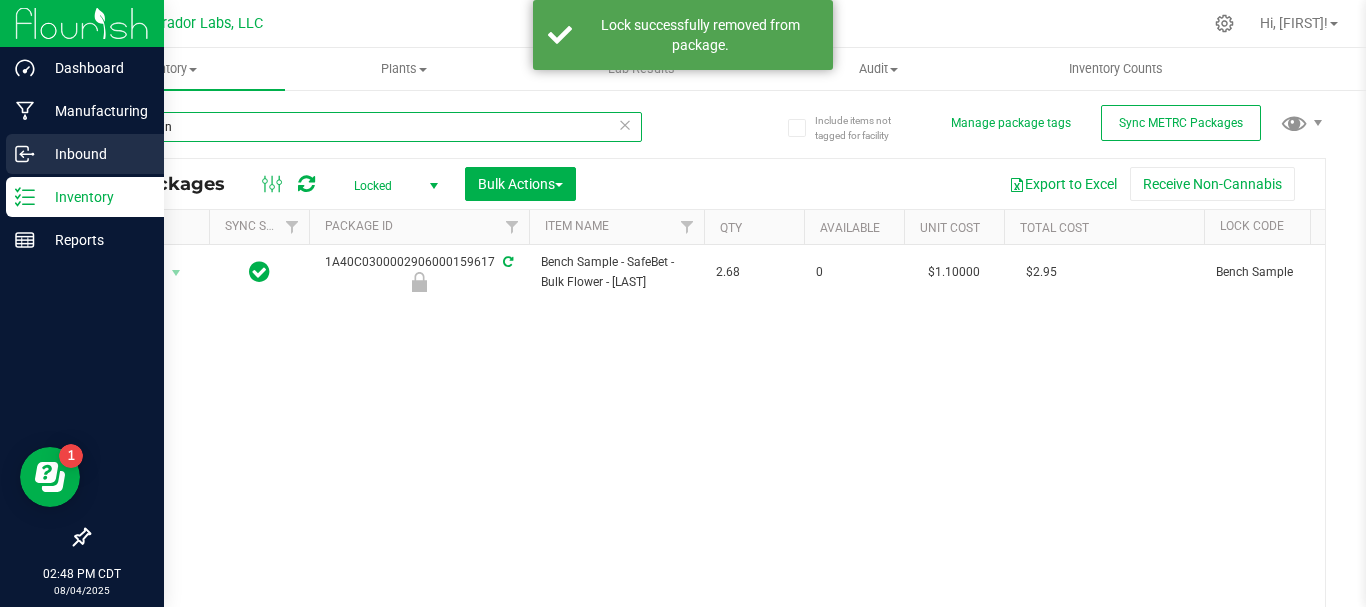 drag, startPoint x: 176, startPoint y: 130, endPoint x: 42, endPoint y: 134, distance: 134.0597 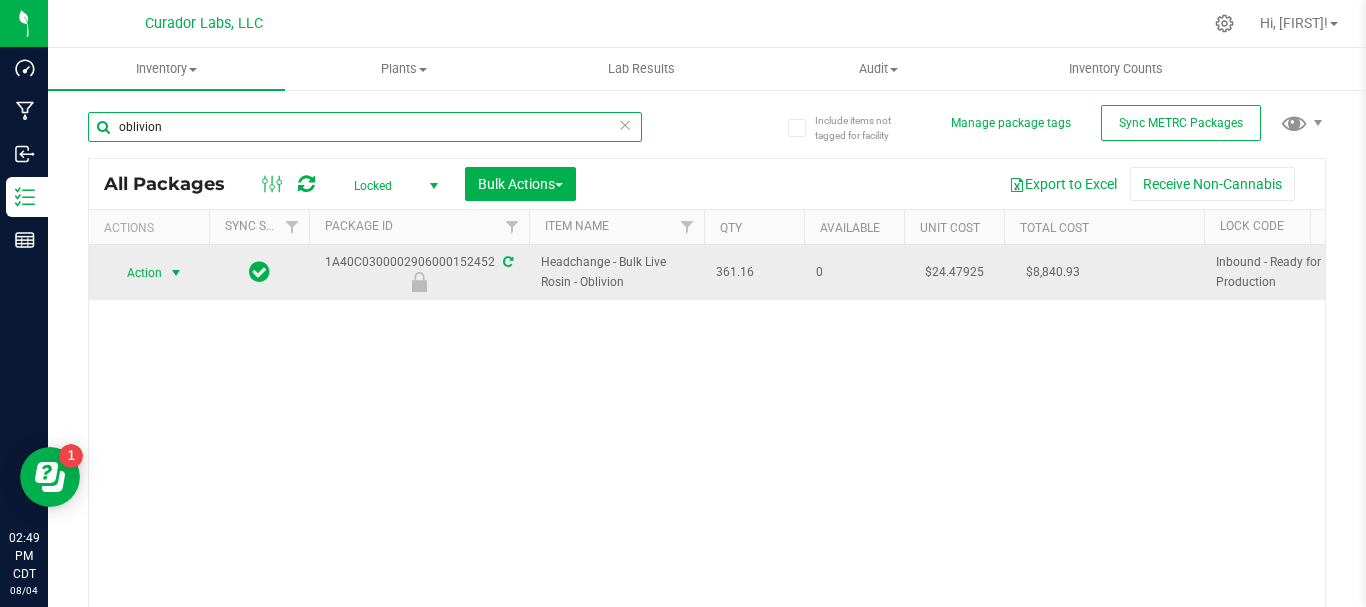 type on "oblivion" 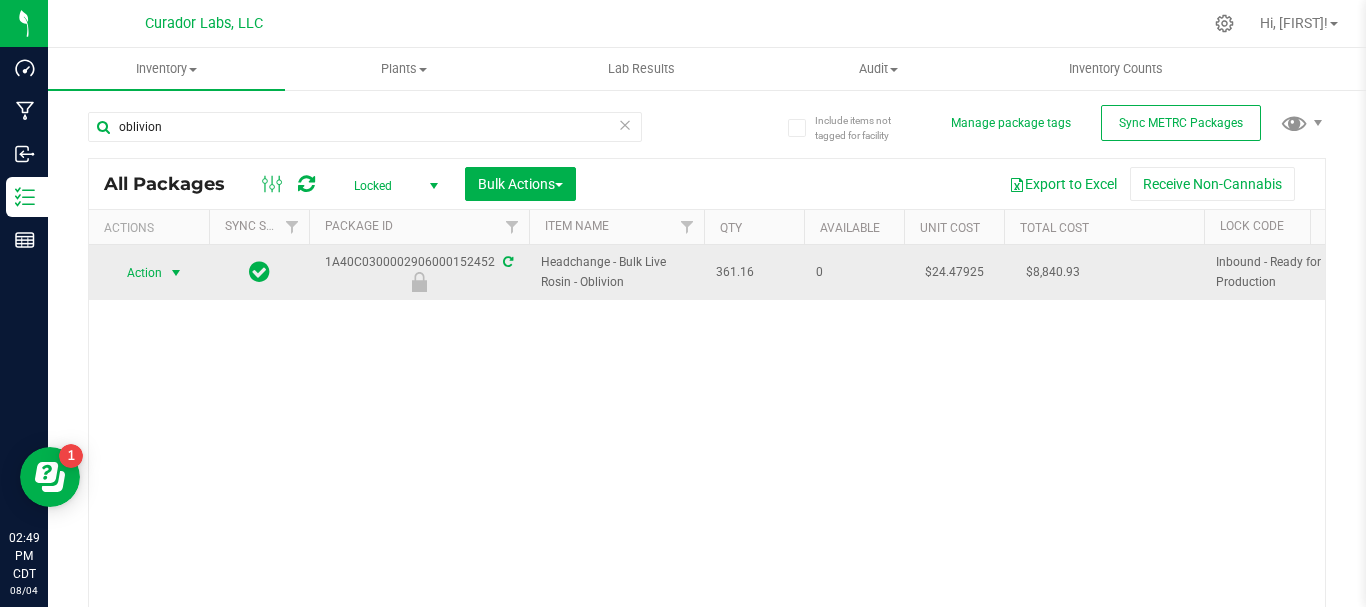 click on "Action" at bounding box center (136, 273) 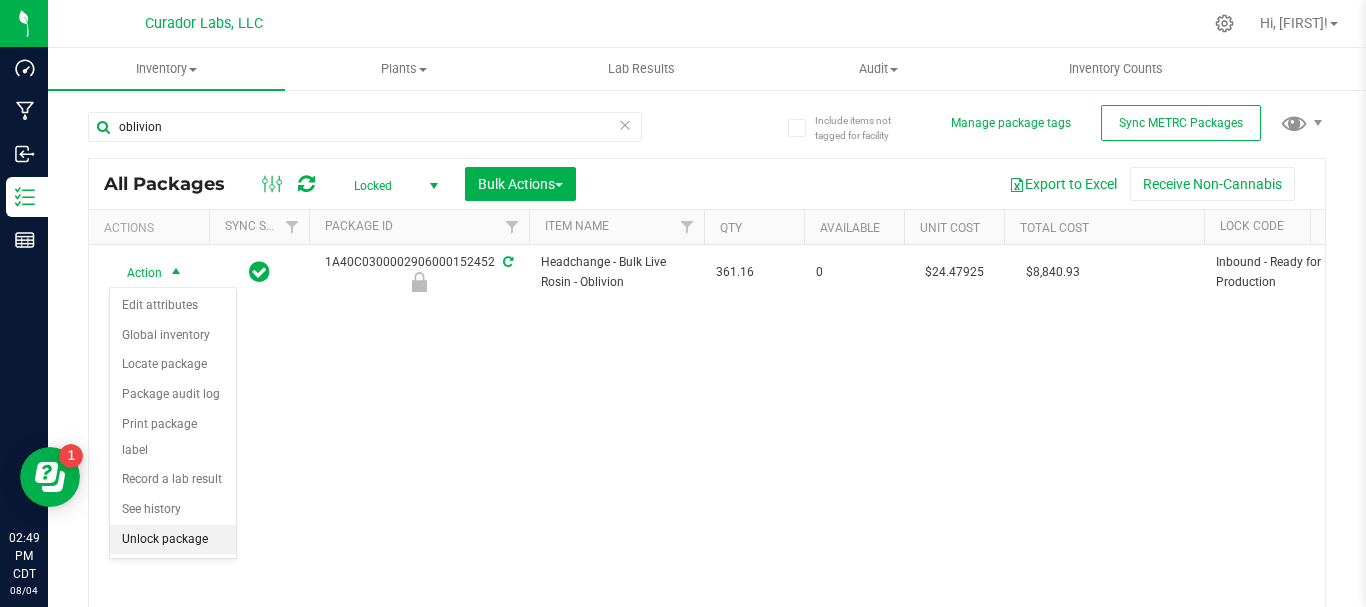 click on "Unlock package" at bounding box center [173, 540] 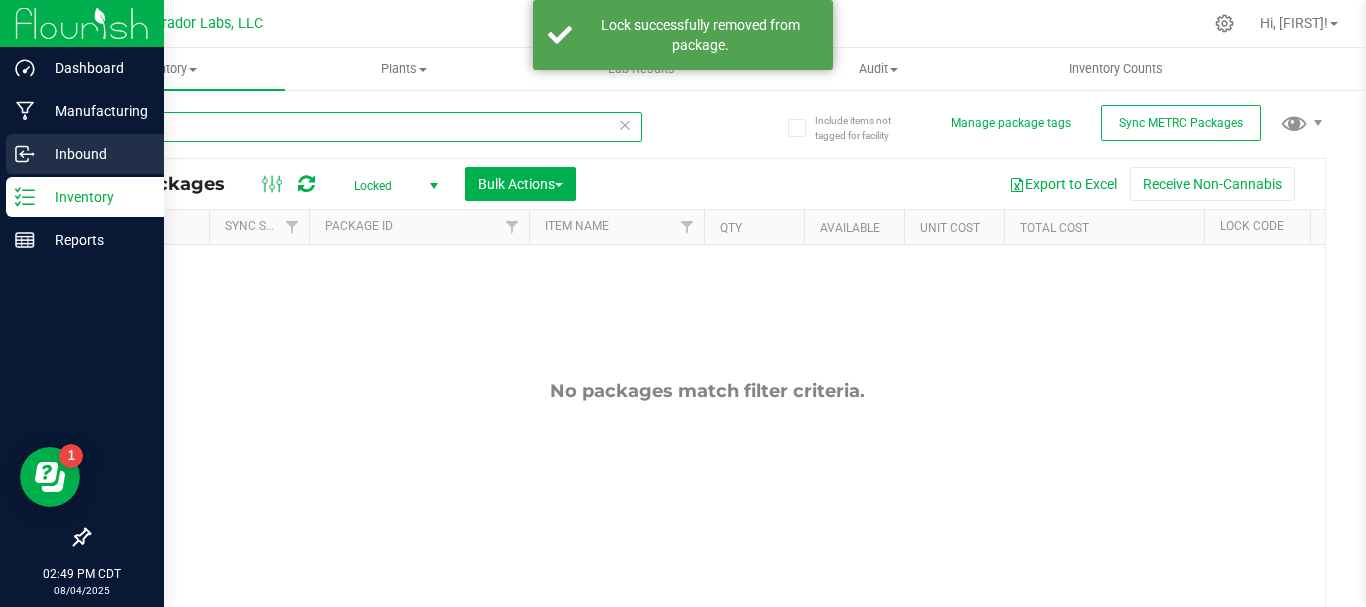 drag, startPoint x: 194, startPoint y: 107, endPoint x: 26, endPoint y: 162, distance: 176.77386 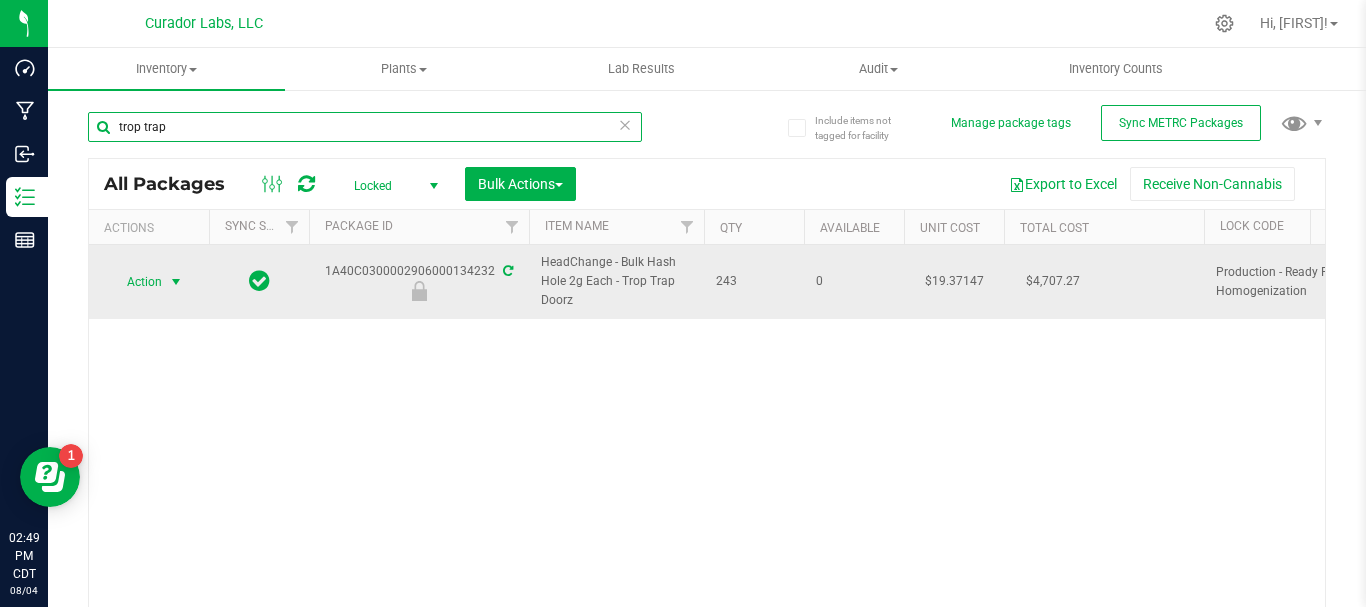 type on "trop trap" 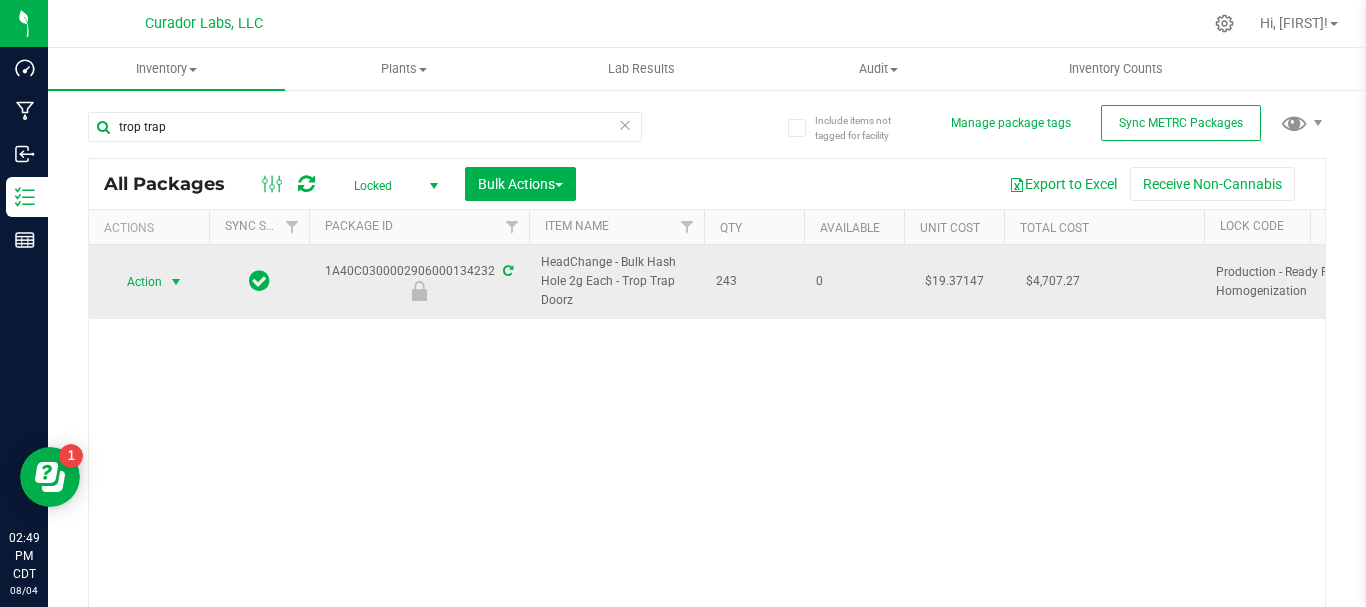 click on "Action" at bounding box center (136, 282) 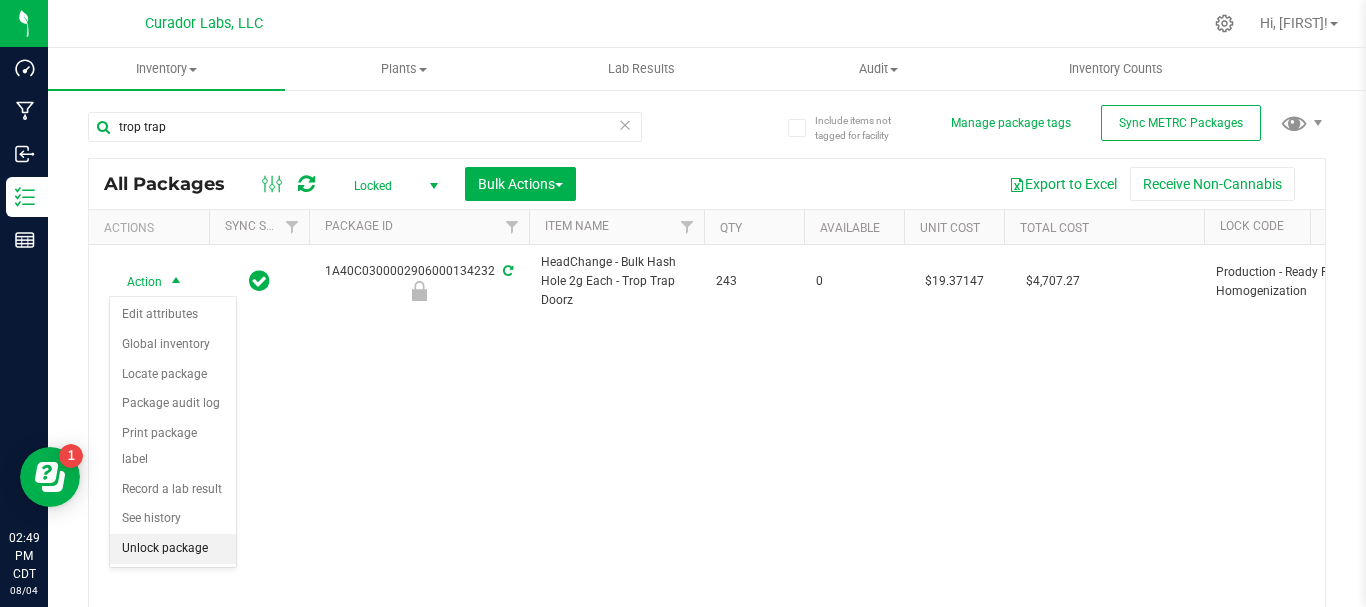 click on "Unlock package" at bounding box center (173, 549) 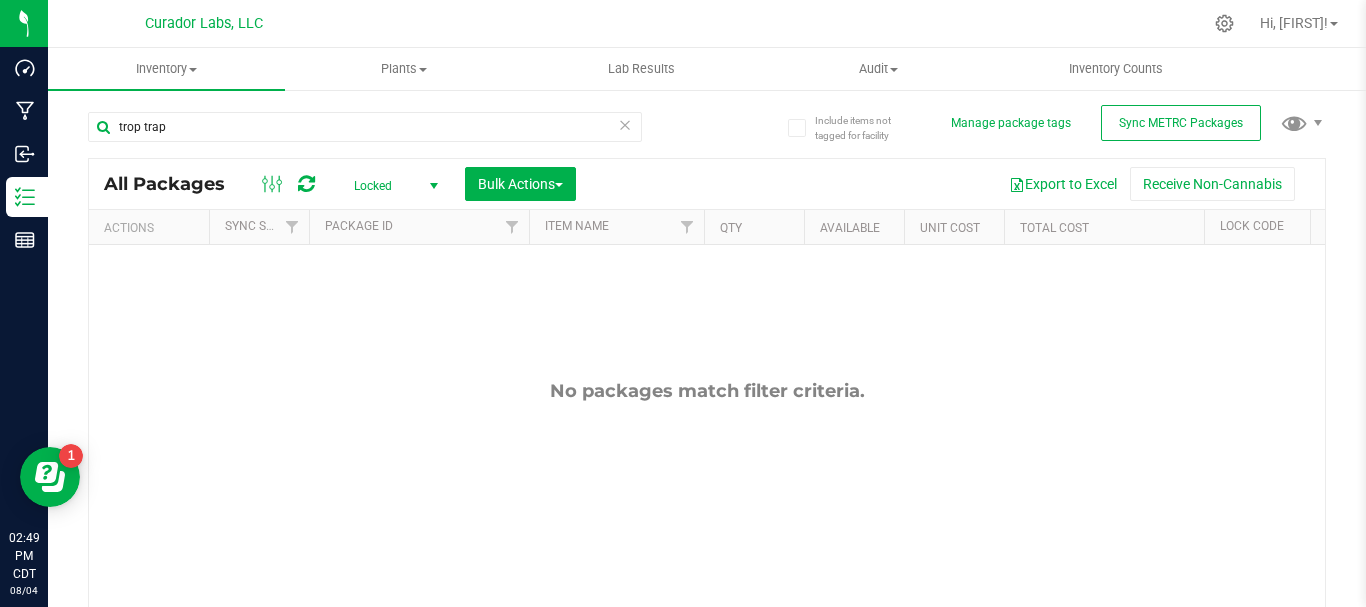 click on "Locked" at bounding box center (392, 186) 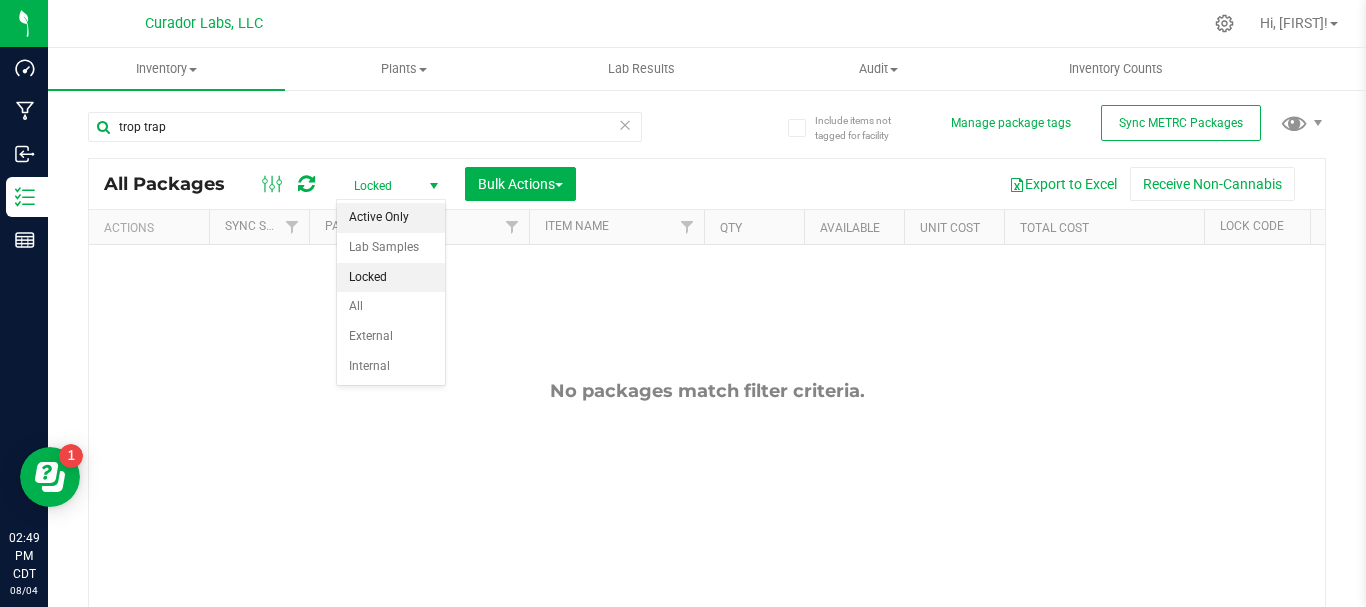 click on "Active Only" at bounding box center (391, 218) 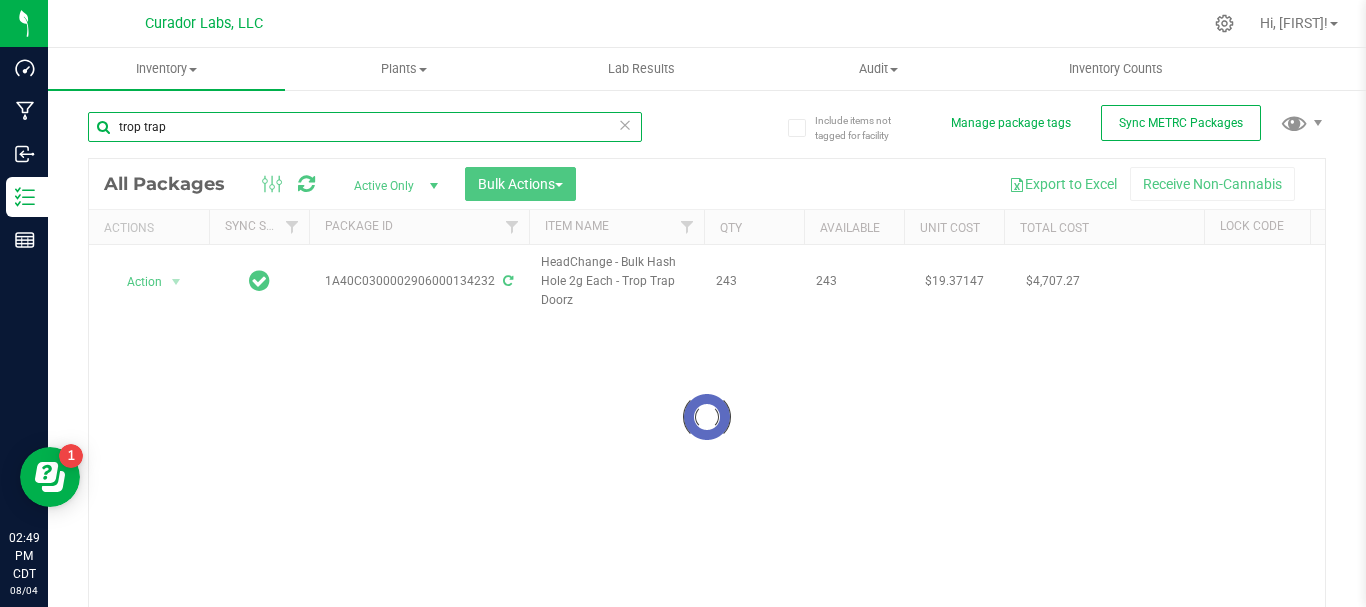 drag, startPoint x: 294, startPoint y: 134, endPoint x: 90, endPoint y: 140, distance: 204.08821 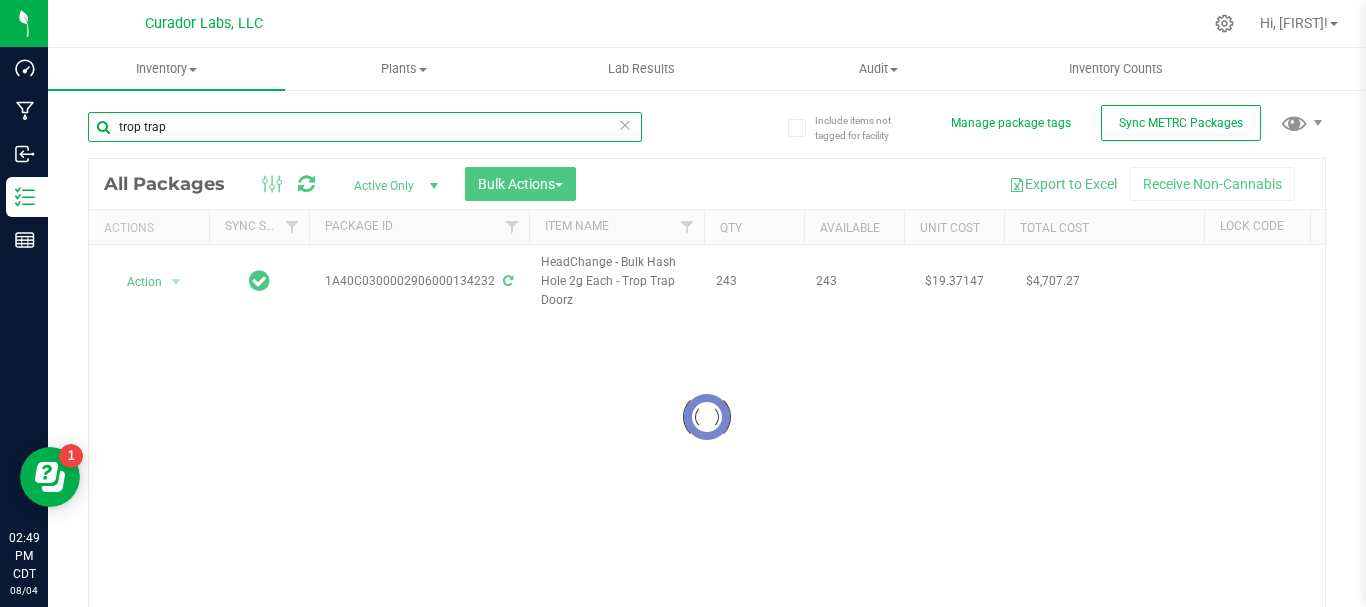 click on "trop trap" at bounding box center [365, 127] 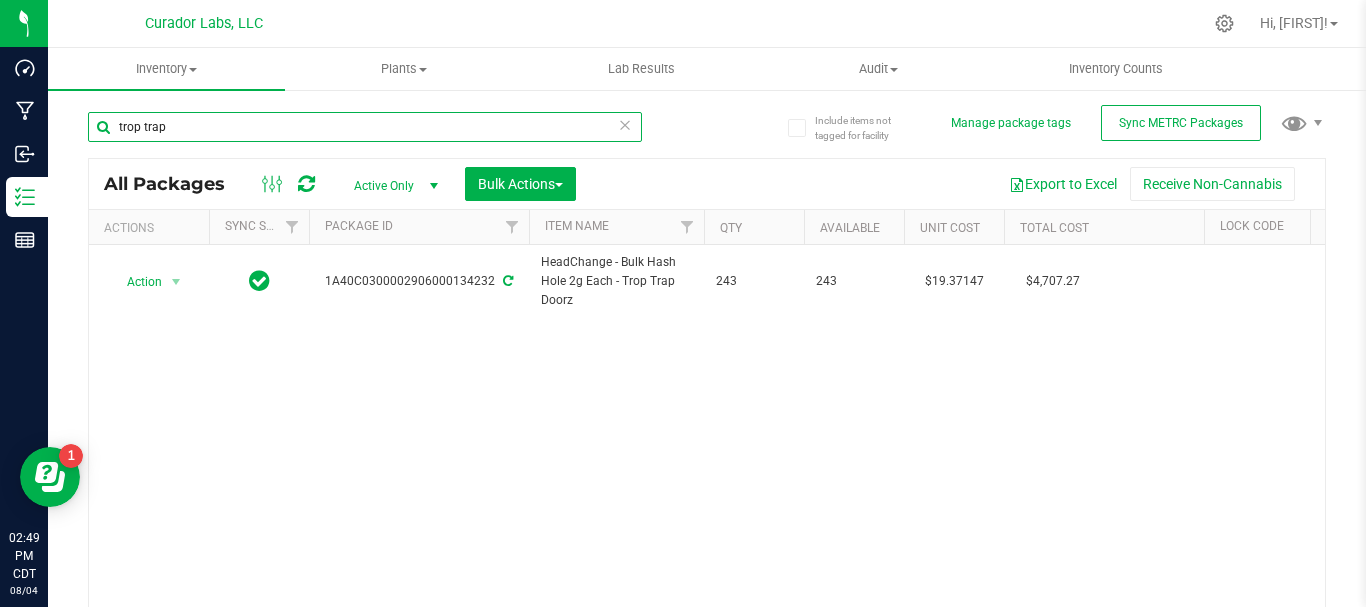 type 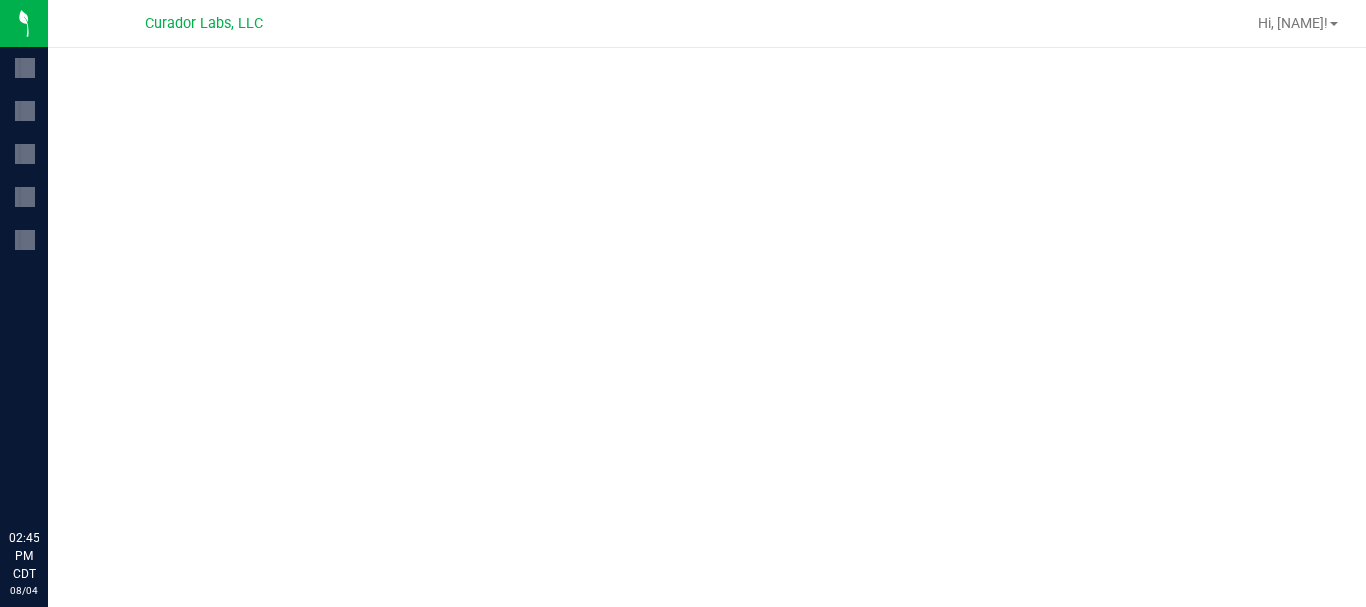 scroll, scrollTop: 0, scrollLeft: 0, axis: both 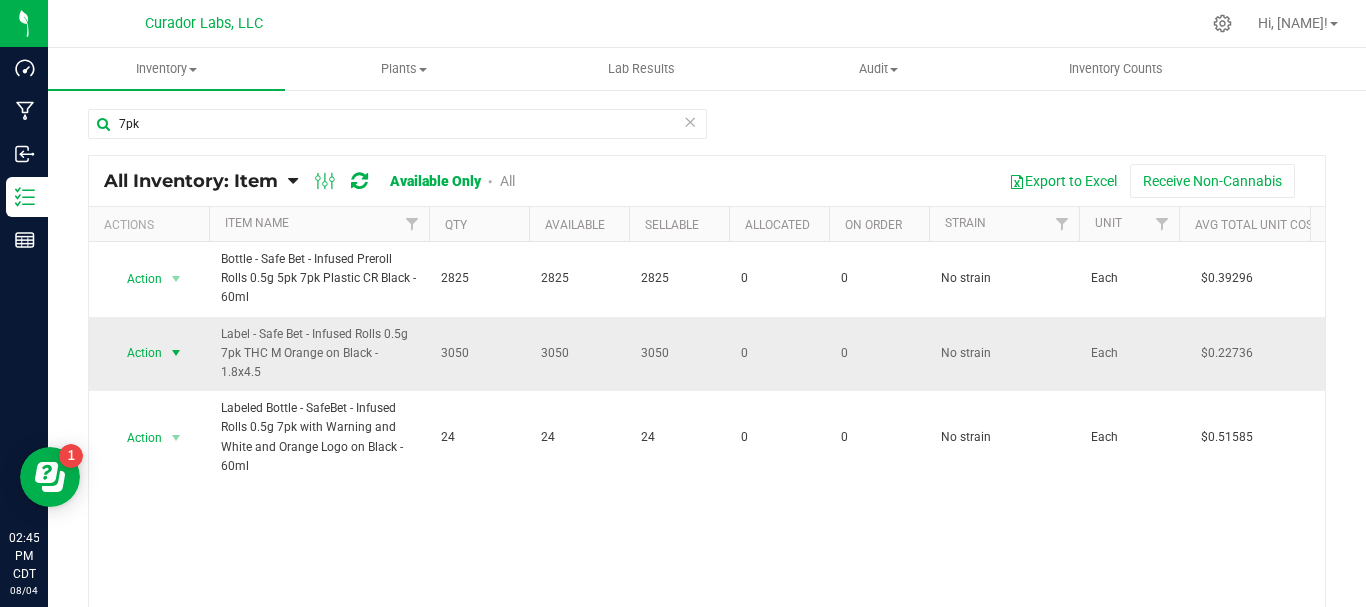 click on "Action" at bounding box center [136, 353] 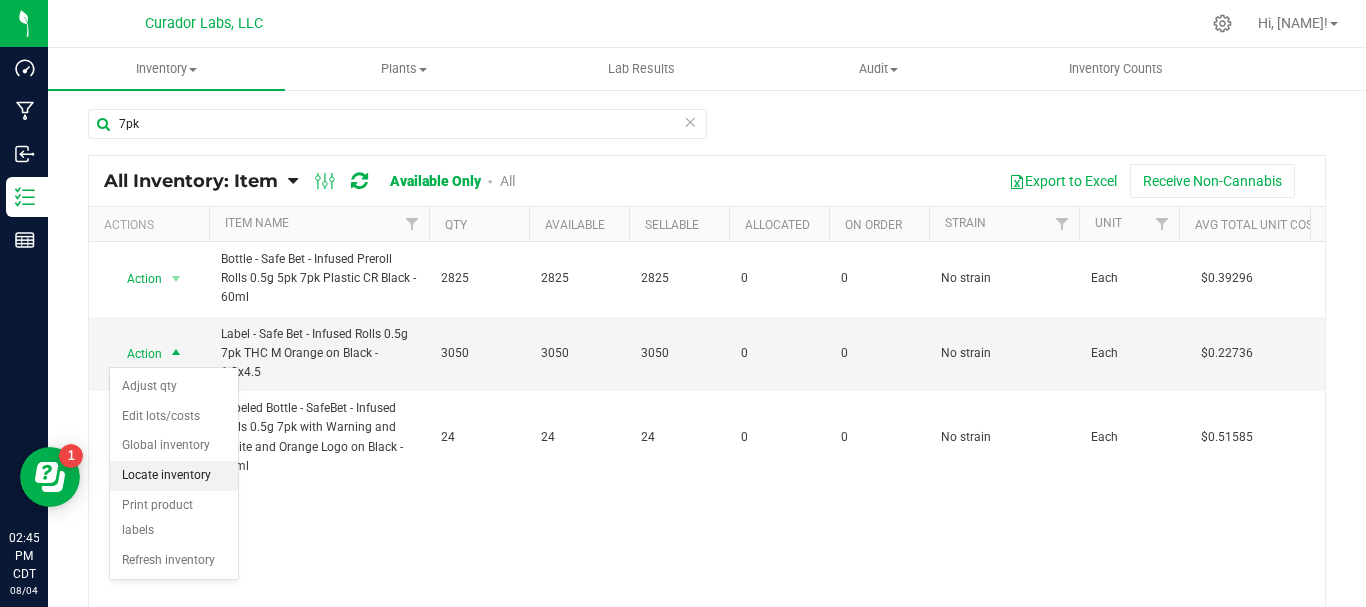 click on "Locate inventory" at bounding box center (174, 476) 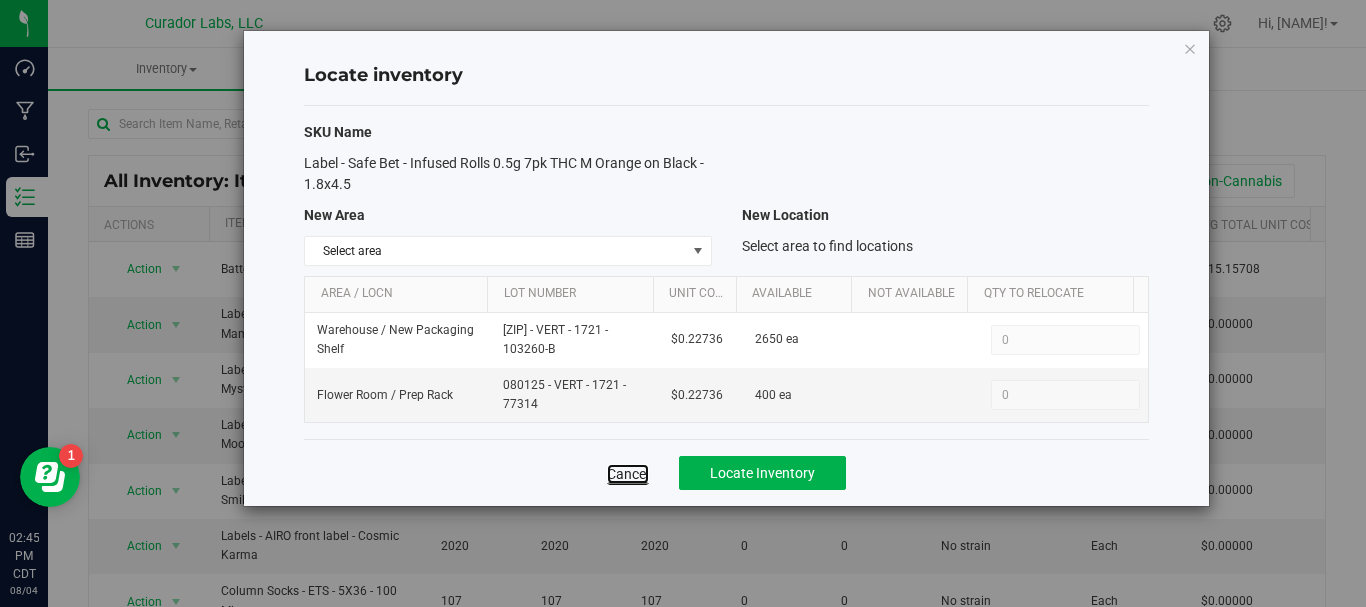 click on "Cancel" at bounding box center [628, 474] 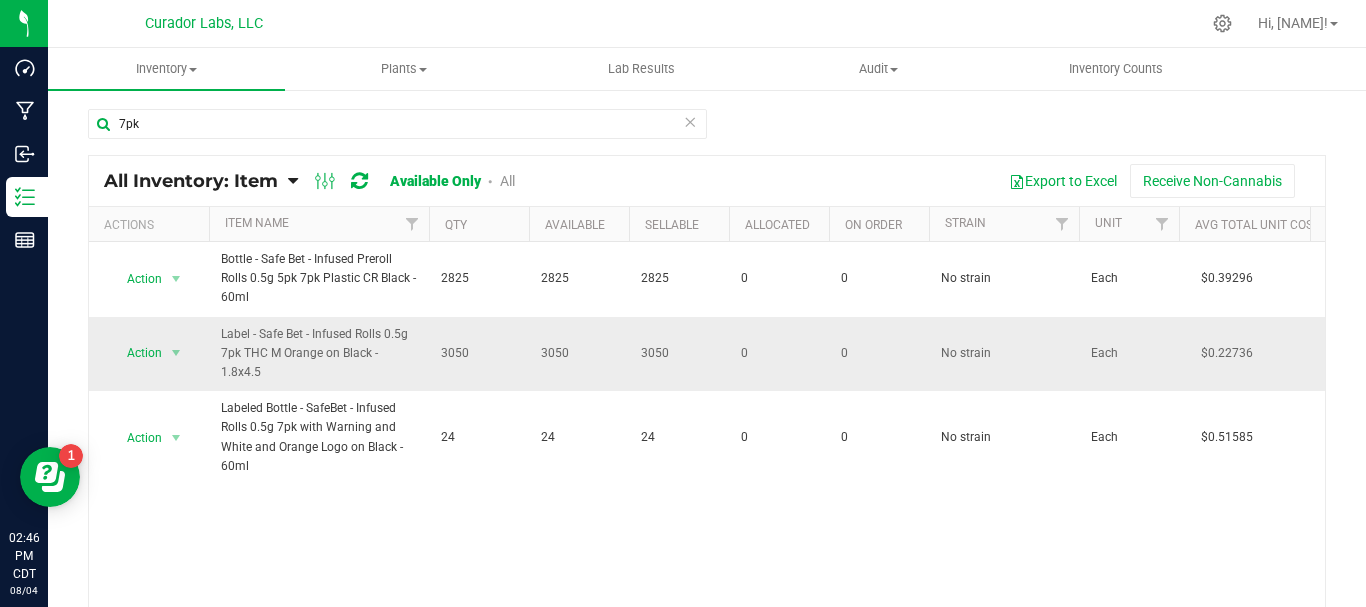 drag, startPoint x: 274, startPoint y: 380, endPoint x: 203, endPoint y: 337, distance: 83.00603 